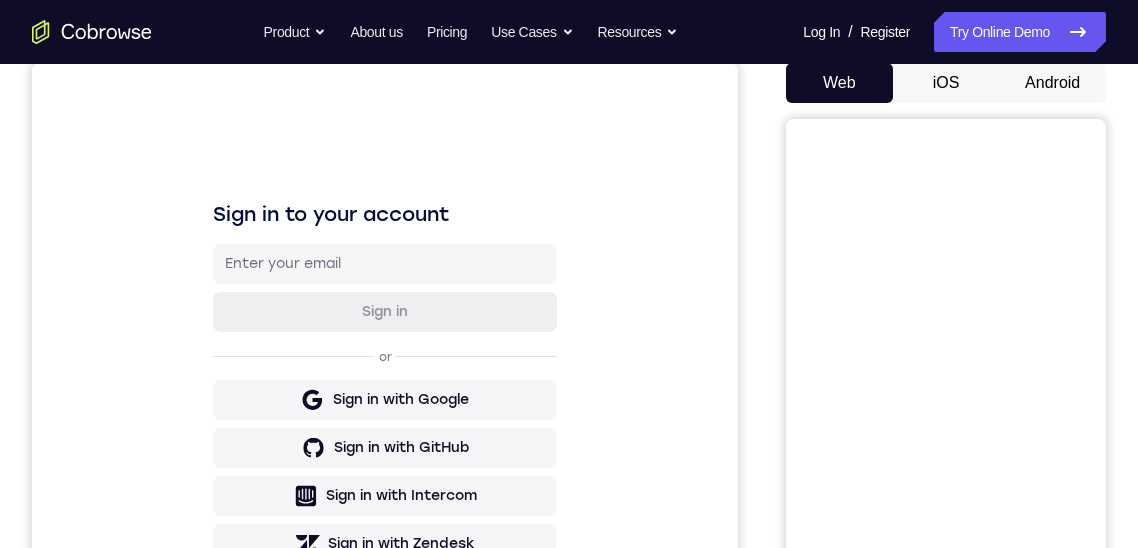 scroll, scrollTop: 171, scrollLeft: 0, axis: vertical 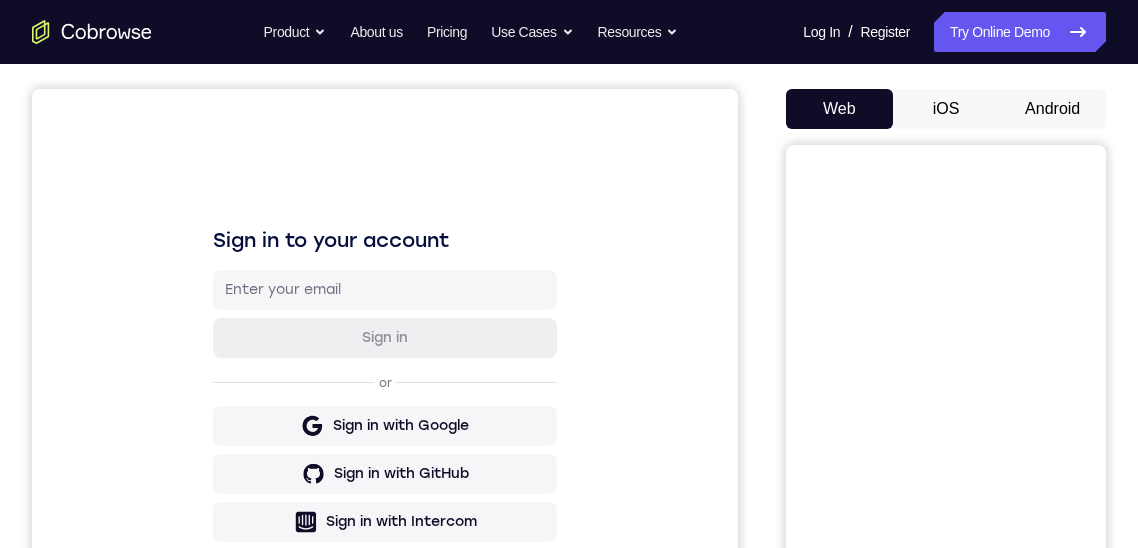 click on "Android" at bounding box center (1052, 109) 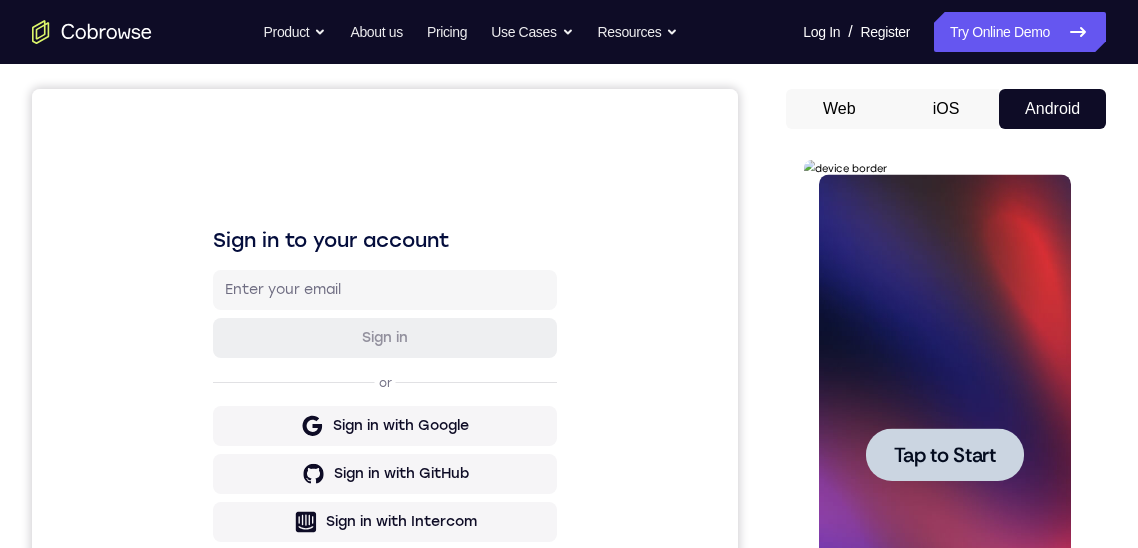 scroll, scrollTop: 0, scrollLeft: 0, axis: both 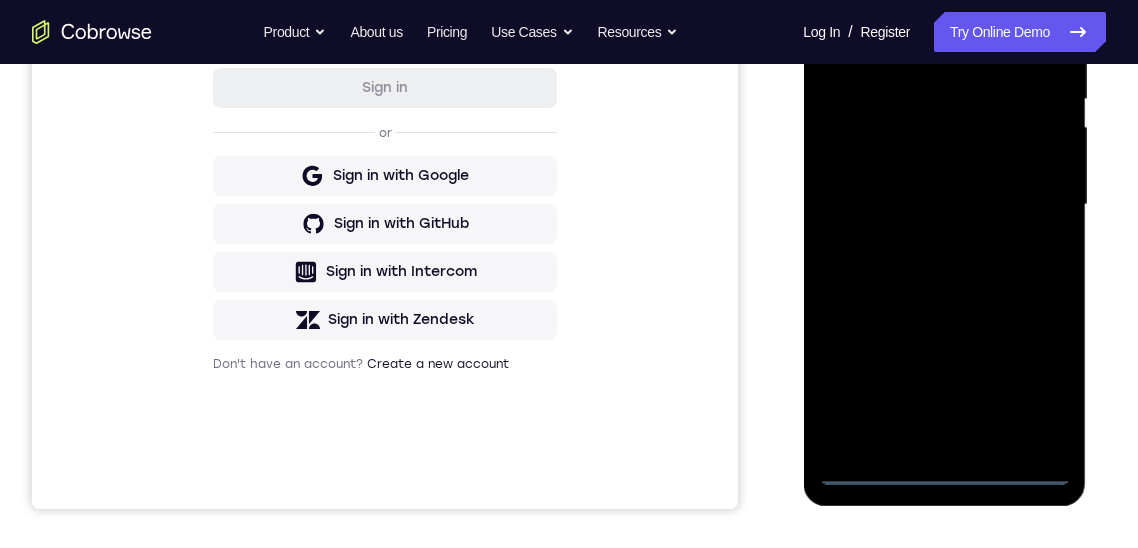 click at bounding box center [944, 205] 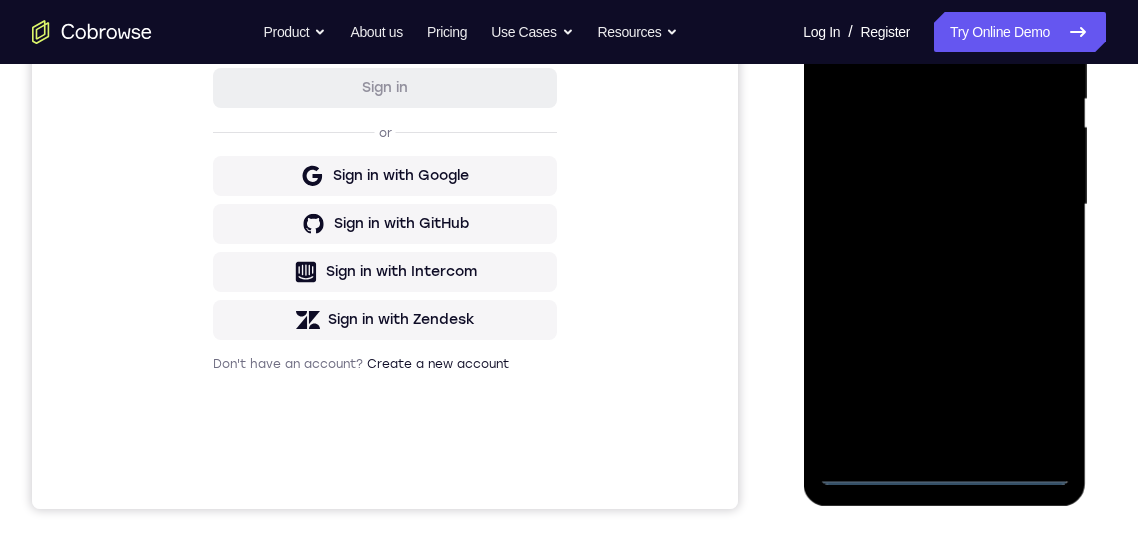 click at bounding box center [944, 205] 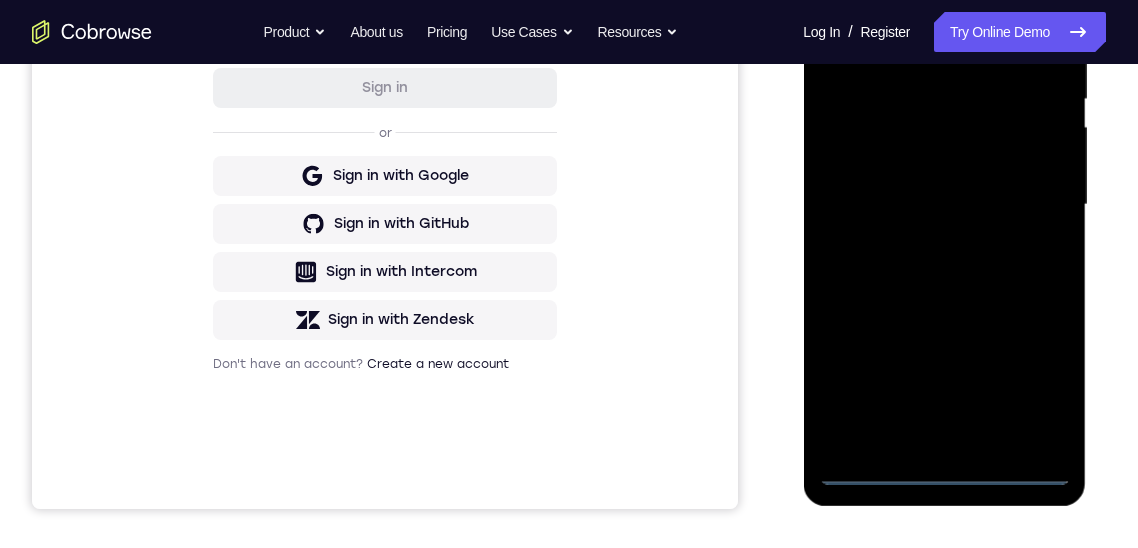 scroll, scrollTop: 284, scrollLeft: 0, axis: vertical 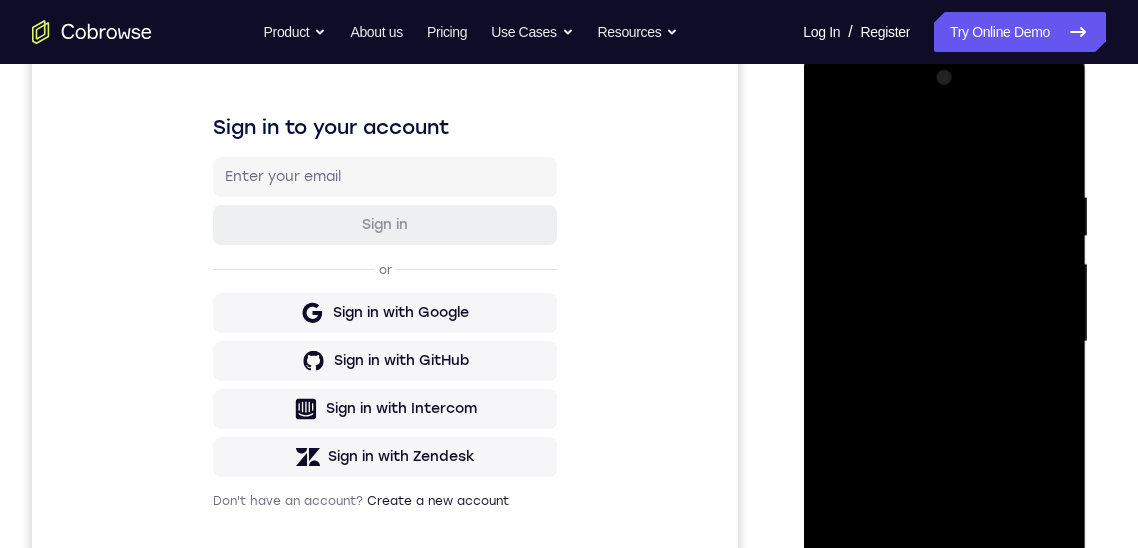 click at bounding box center (944, 342) 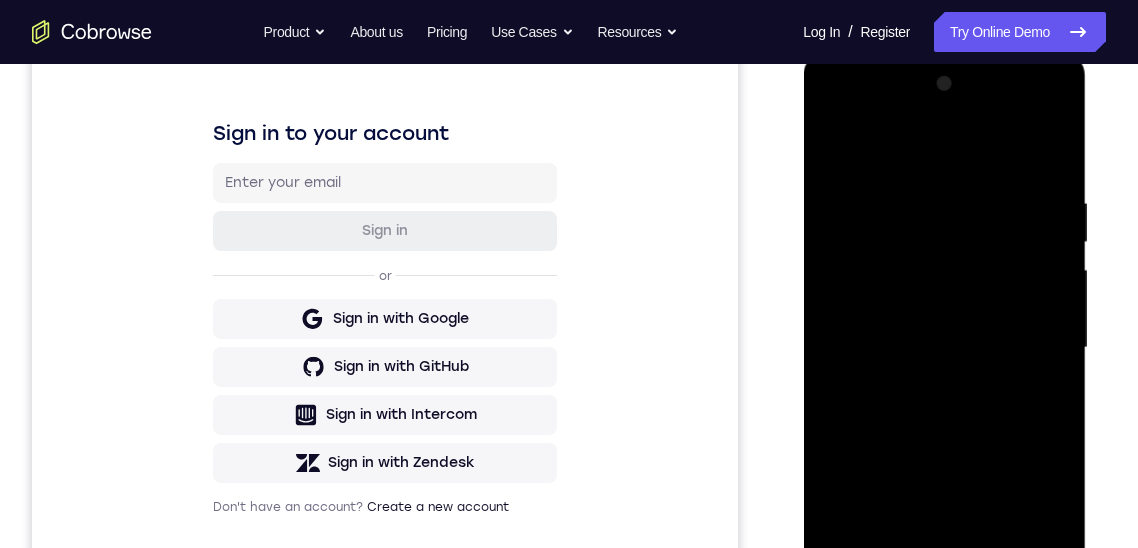 click at bounding box center (944, 348) 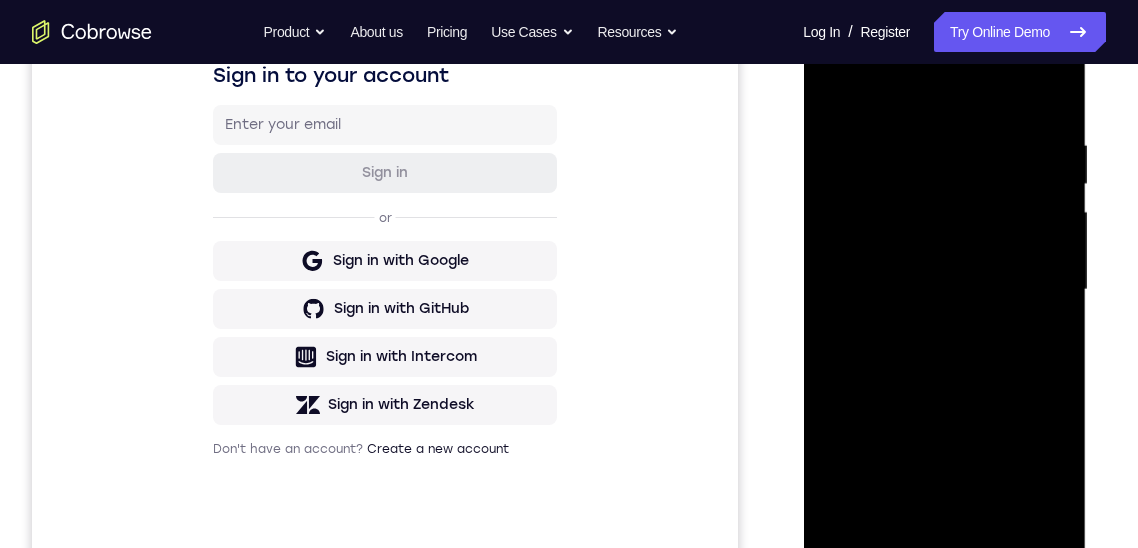 click at bounding box center (944, 290) 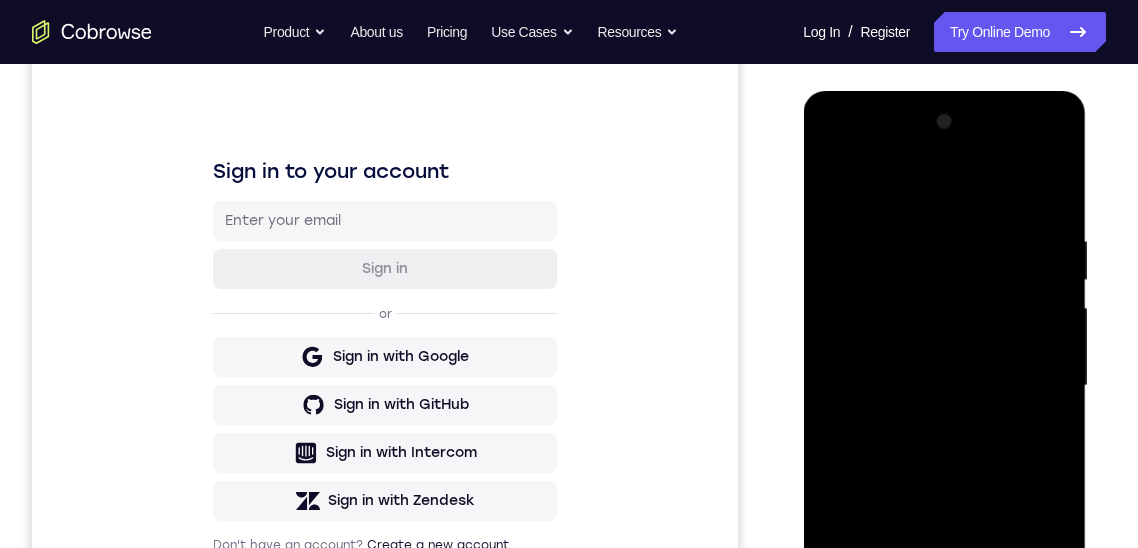 click at bounding box center (944, 386) 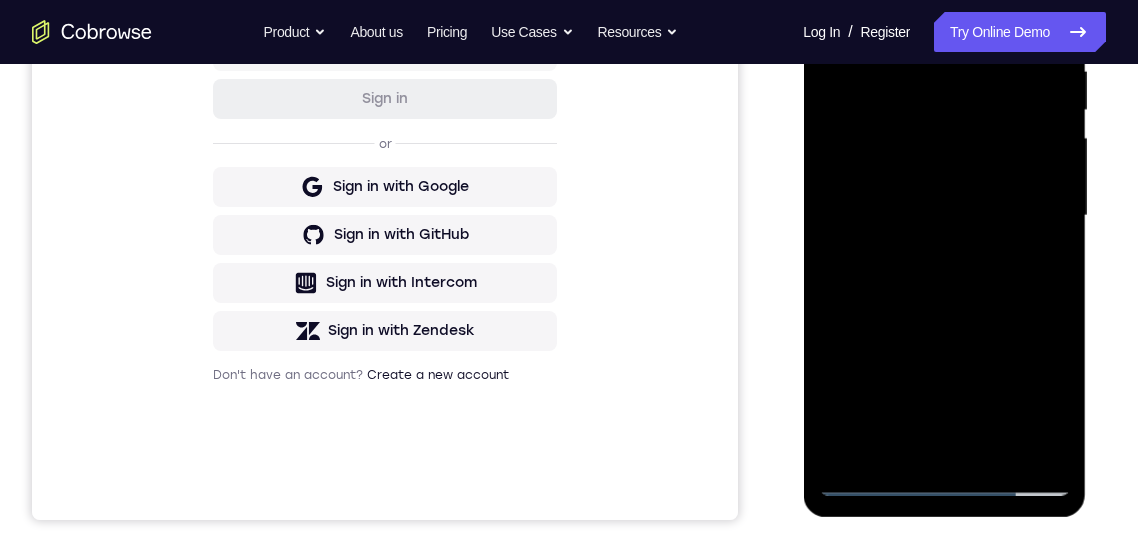click at bounding box center [944, 216] 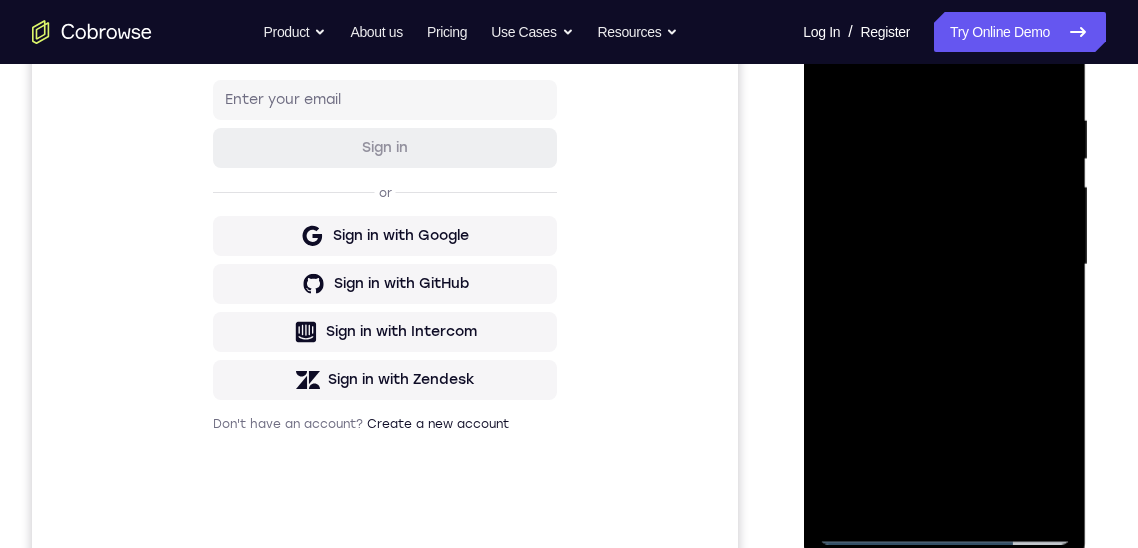 scroll, scrollTop: 336, scrollLeft: 0, axis: vertical 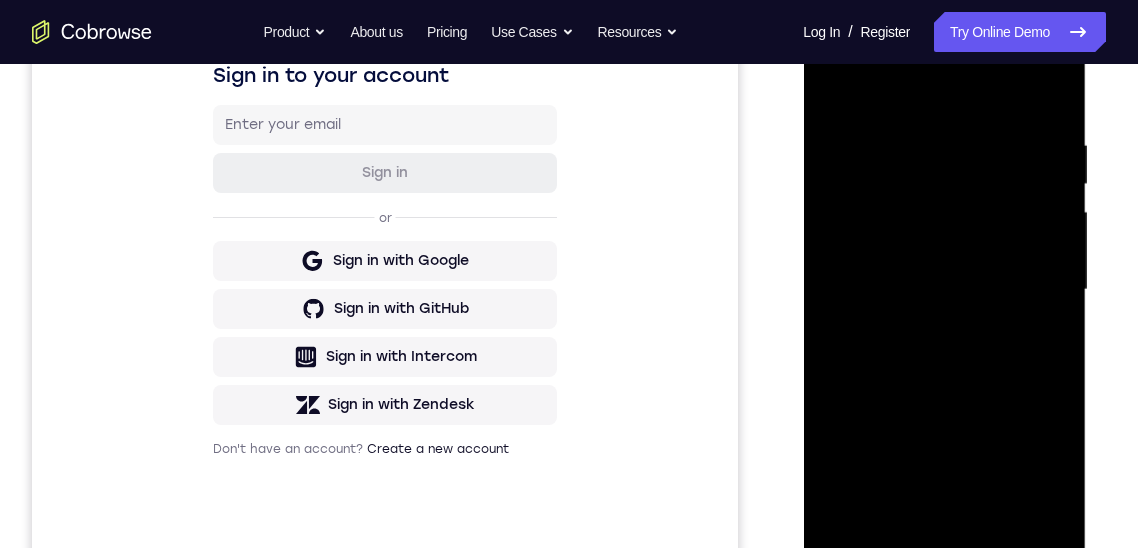 click at bounding box center (944, 290) 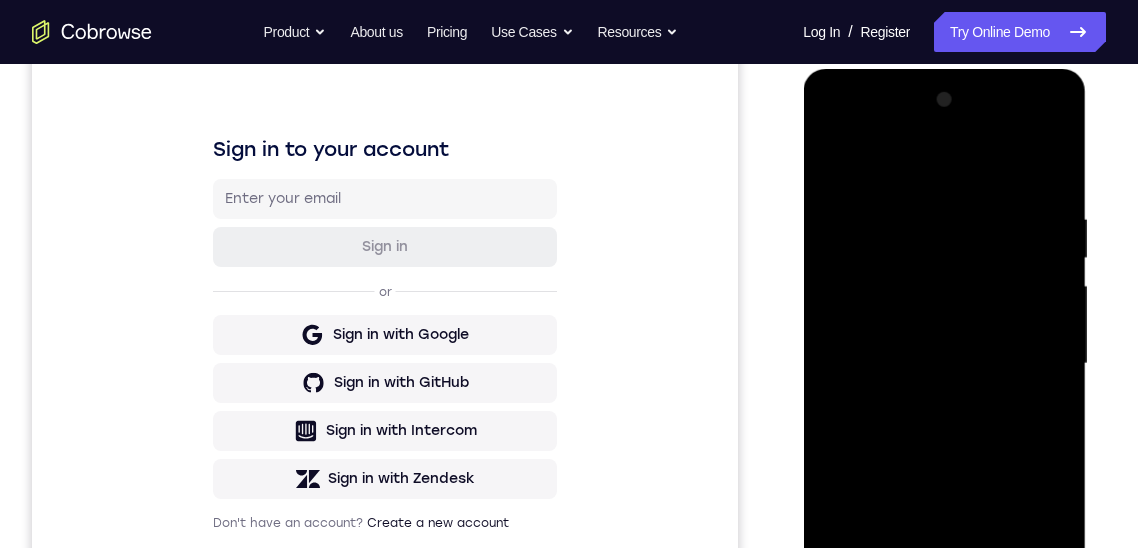scroll, scrollTop: 205, scrollLeft: 0, axis: vertical 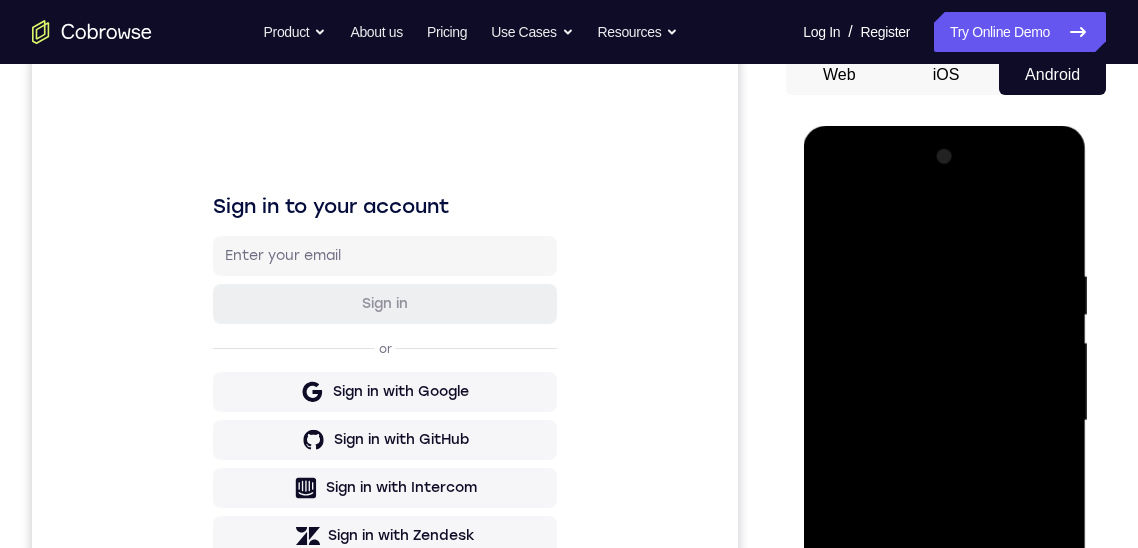 click at bounding box center (944, 421) 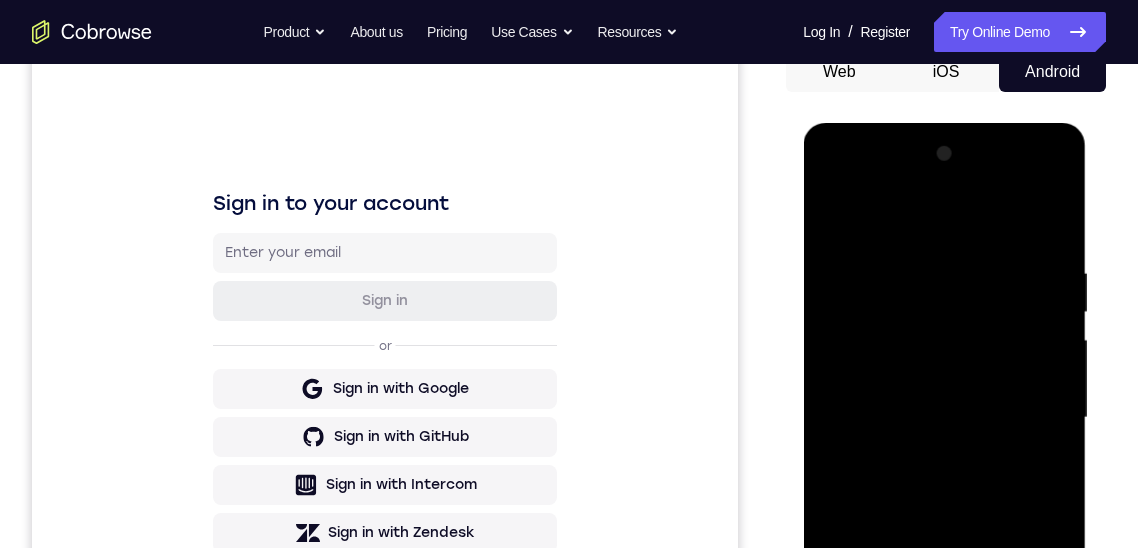 click at bounding box center [944, 418] 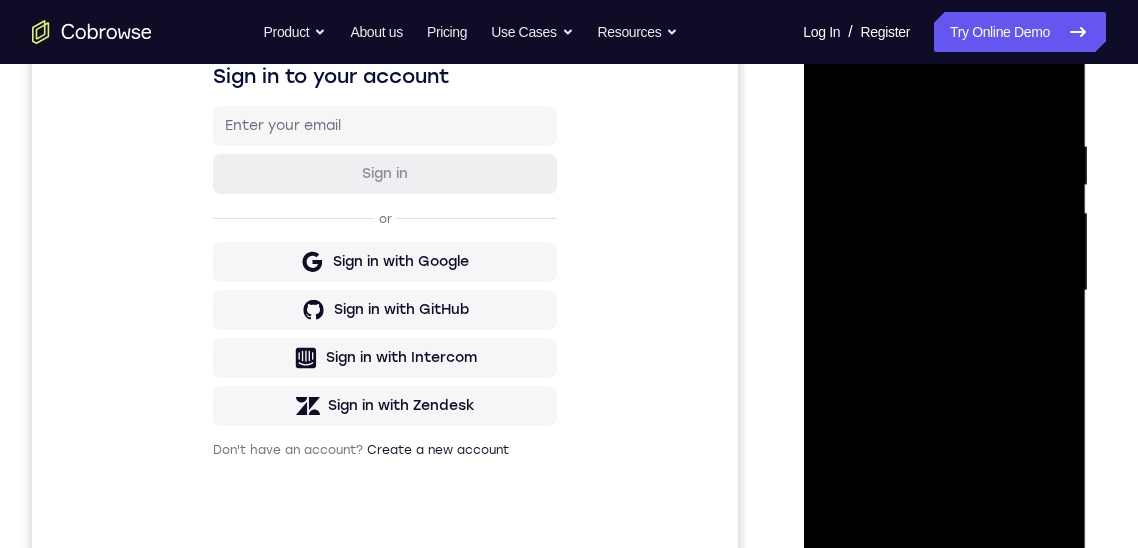 scroll, scrollTop: 346, scrollLeft: 0, axis: vertical 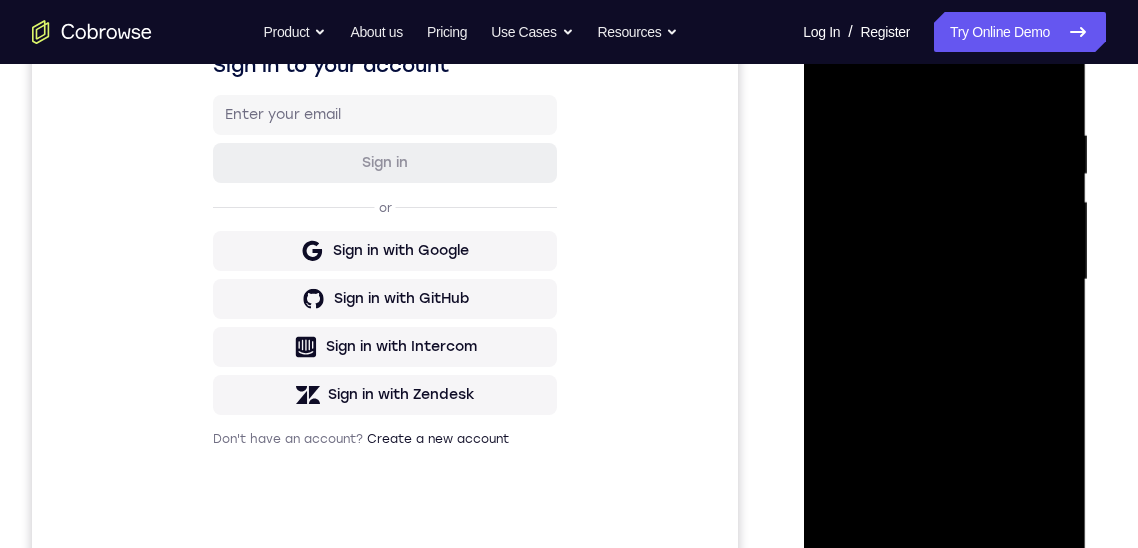 click at bounding box center (944, 280) 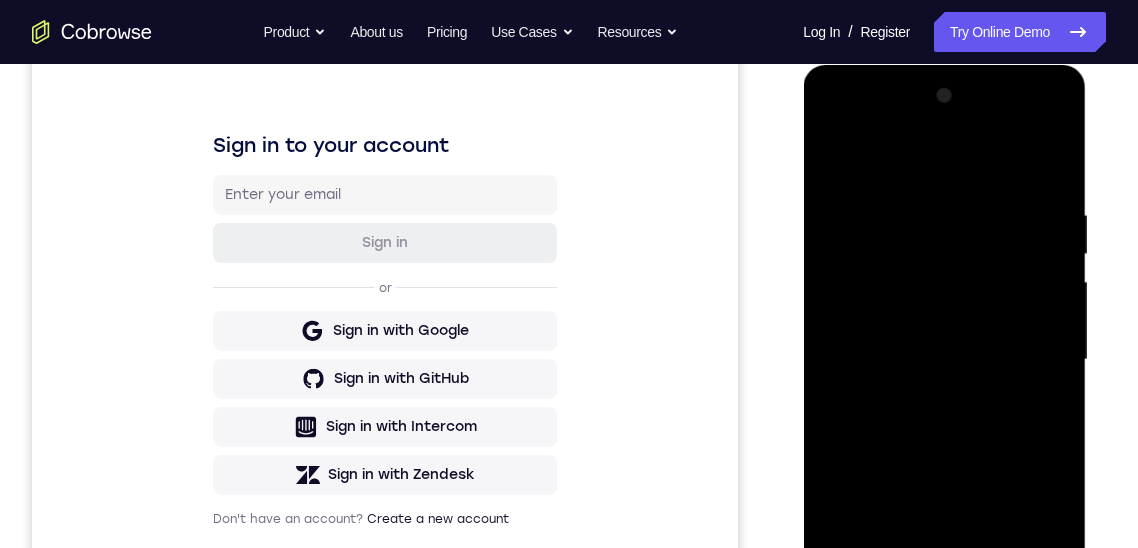 click at bounding box center (944, 360) 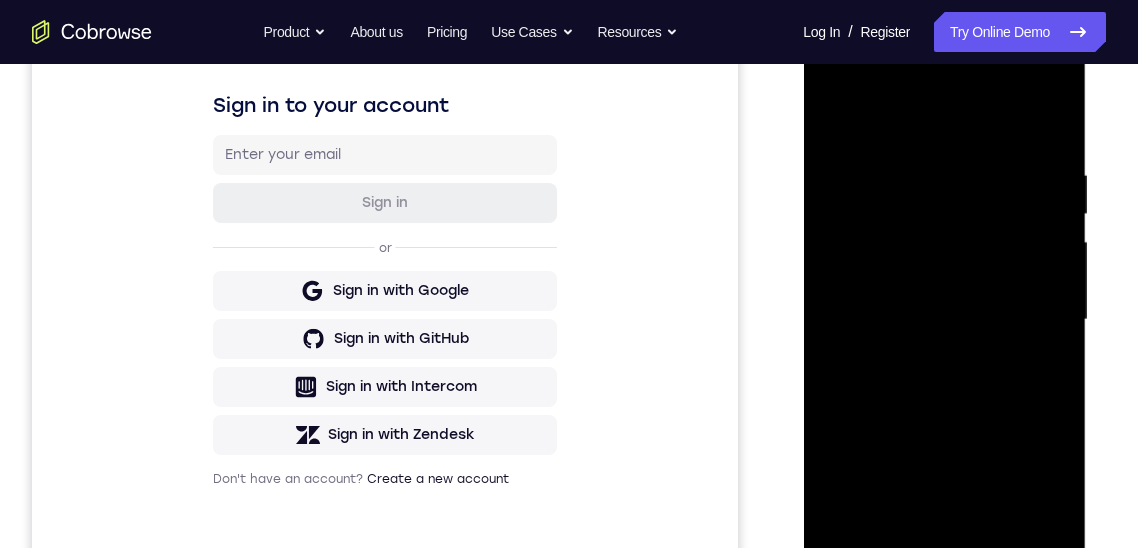 scroll, scrollTop: 289, scrollLeft: 0, axis: vertical 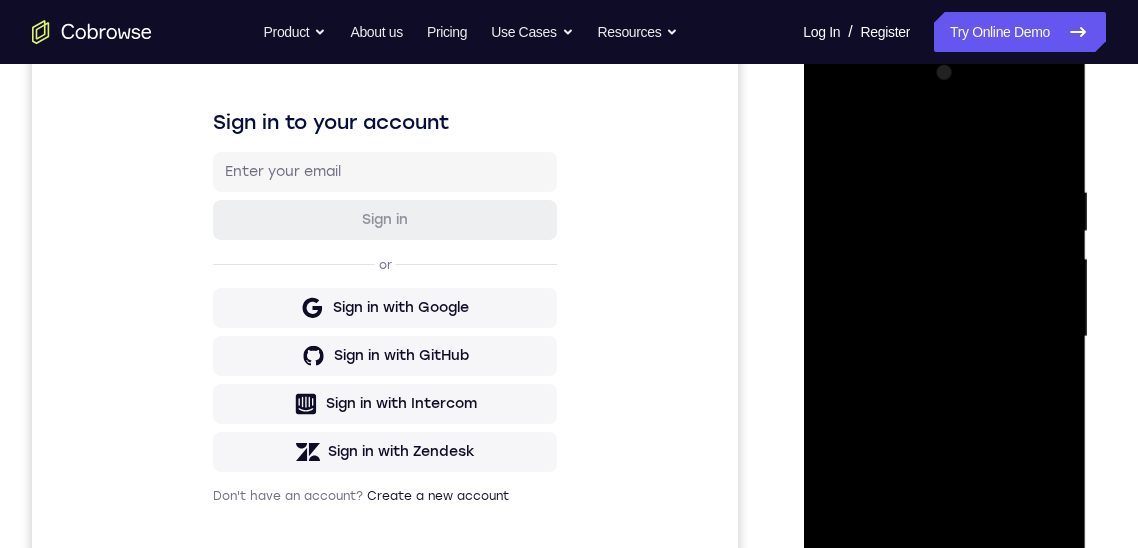 click at bounding box center [944, 337] 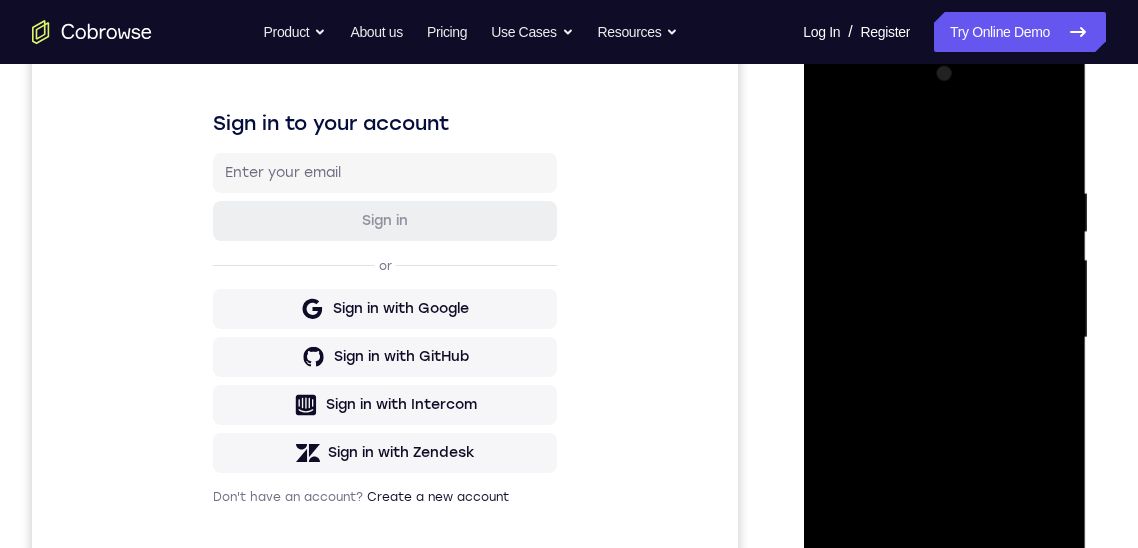 click at bounding box center [944, 338] 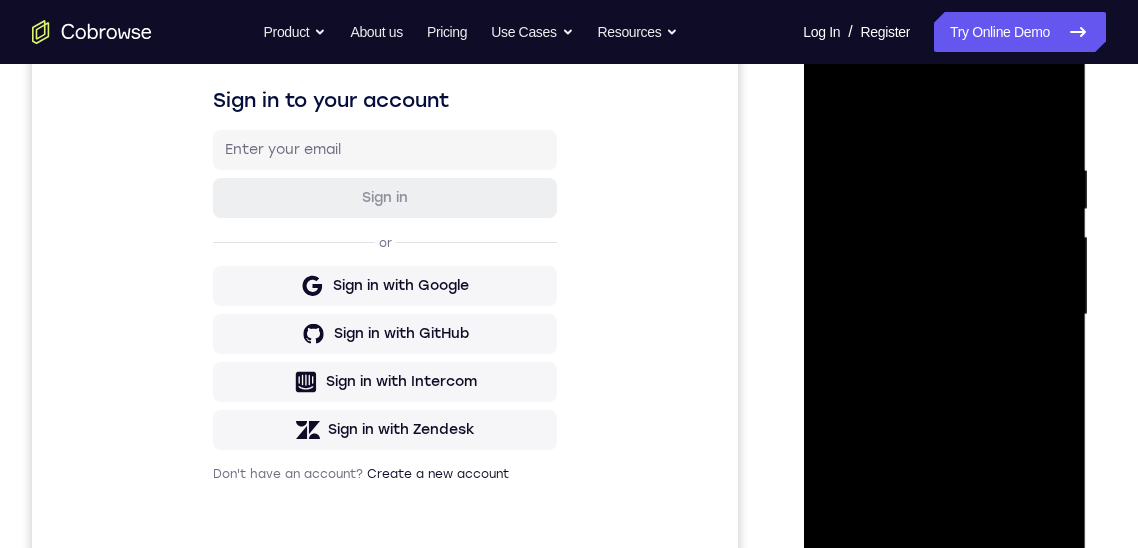 scroll, scrollTop: 442, scrollLeft: 0, axis: vertical 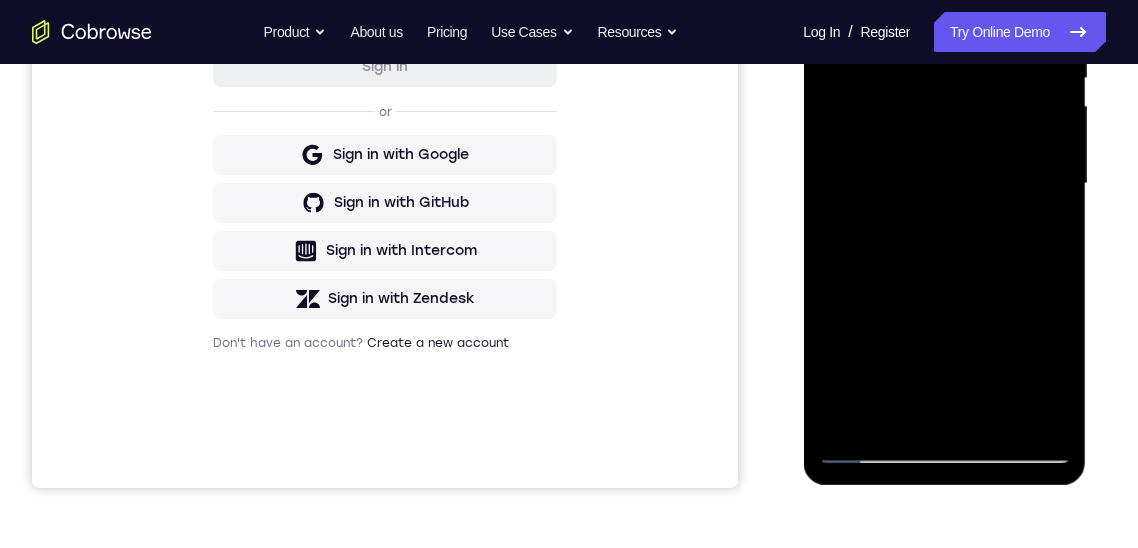 click at bounding box center [944, 184] 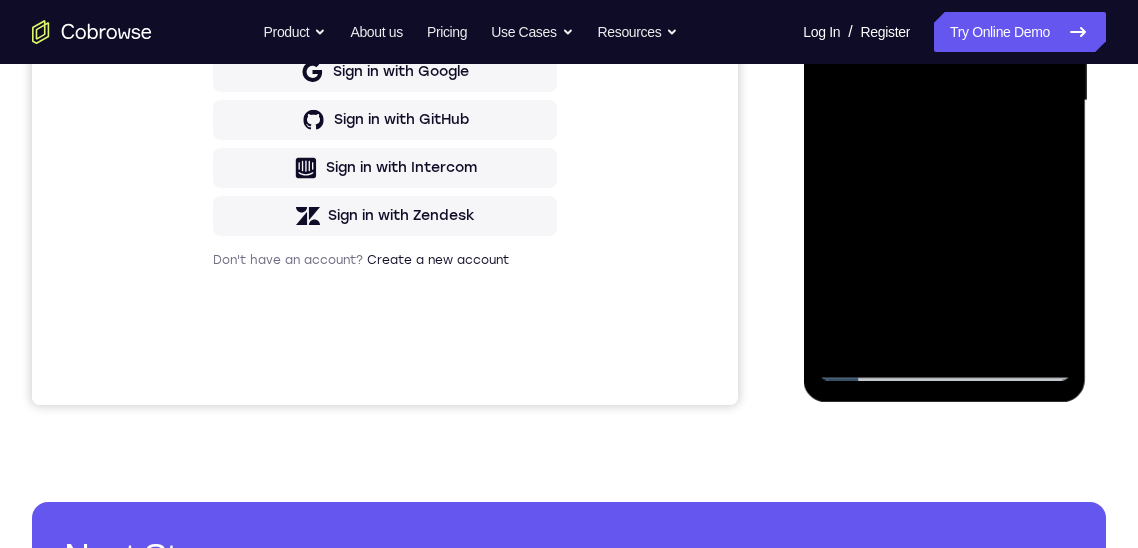 scroll, scrollTop: 434, scrollLeft: 0, axis: vertical 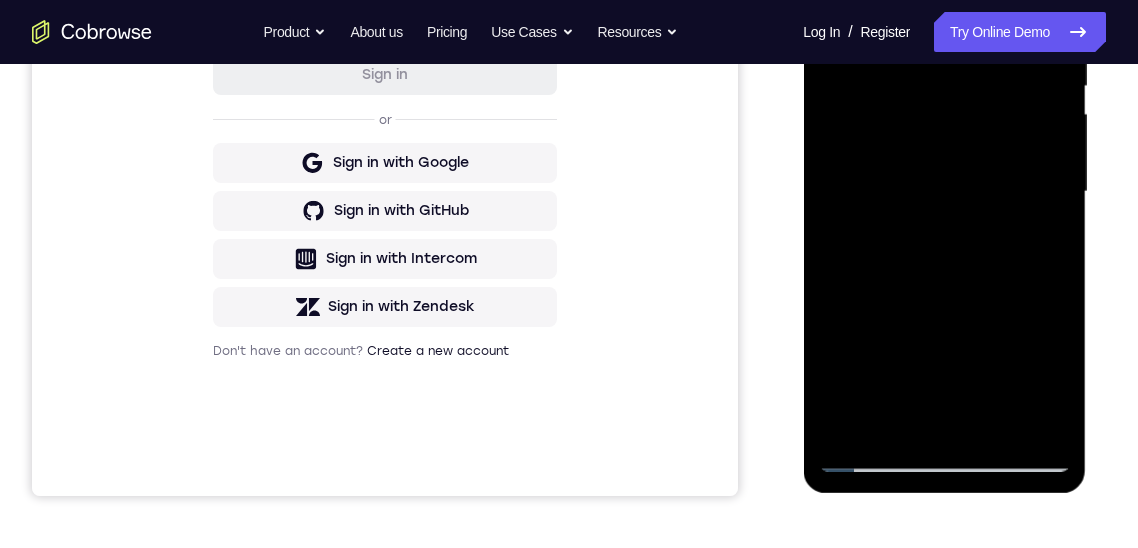 click at bounding box center [944, 192] 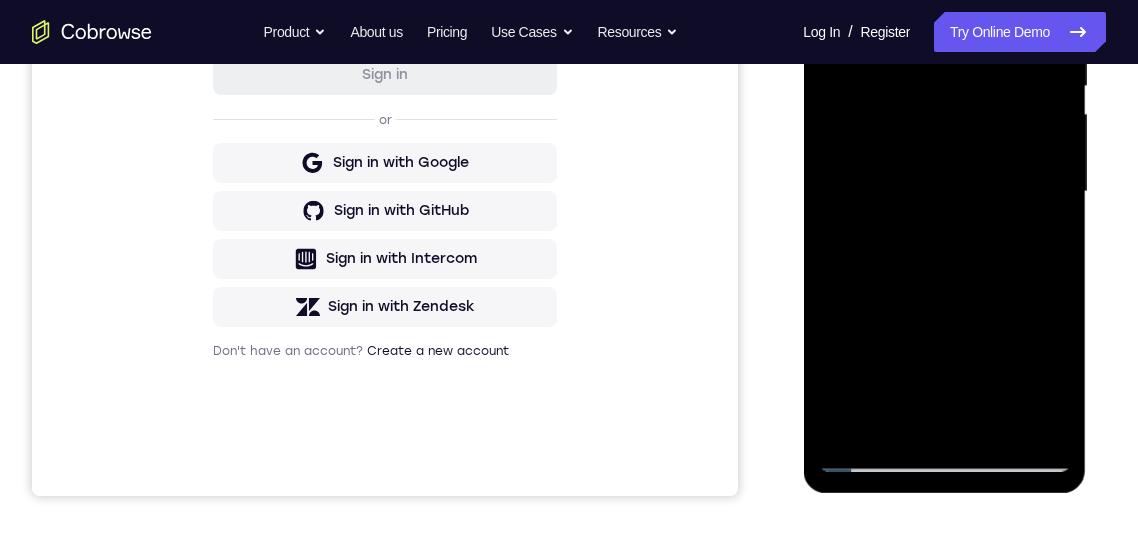 click at bounding box center (944, 192) 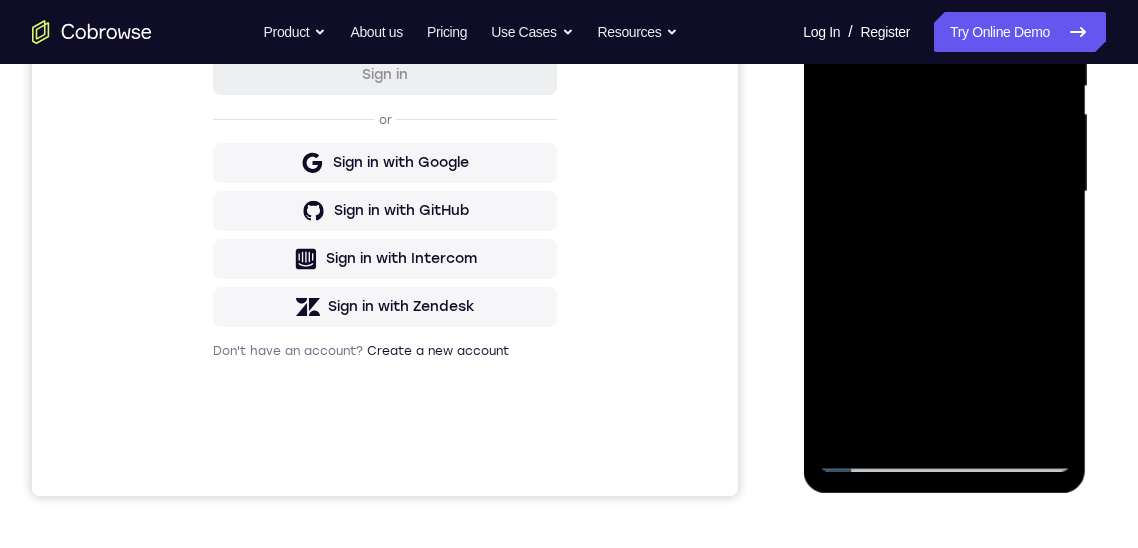 scroll, scrollTop: 337, scrollLeft: 0, axis: vertical 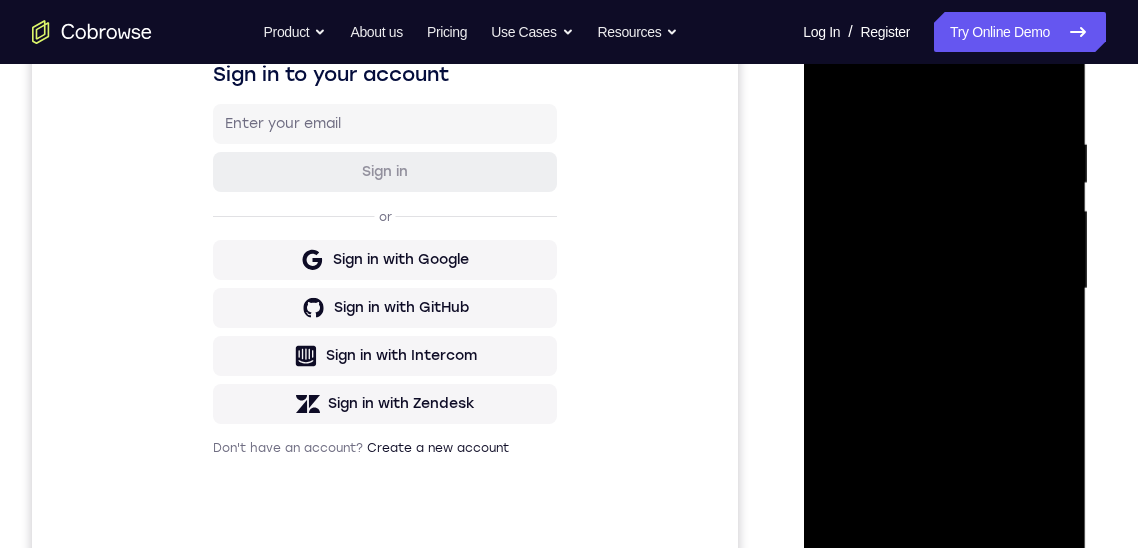 click at bounding box center [944, 289] 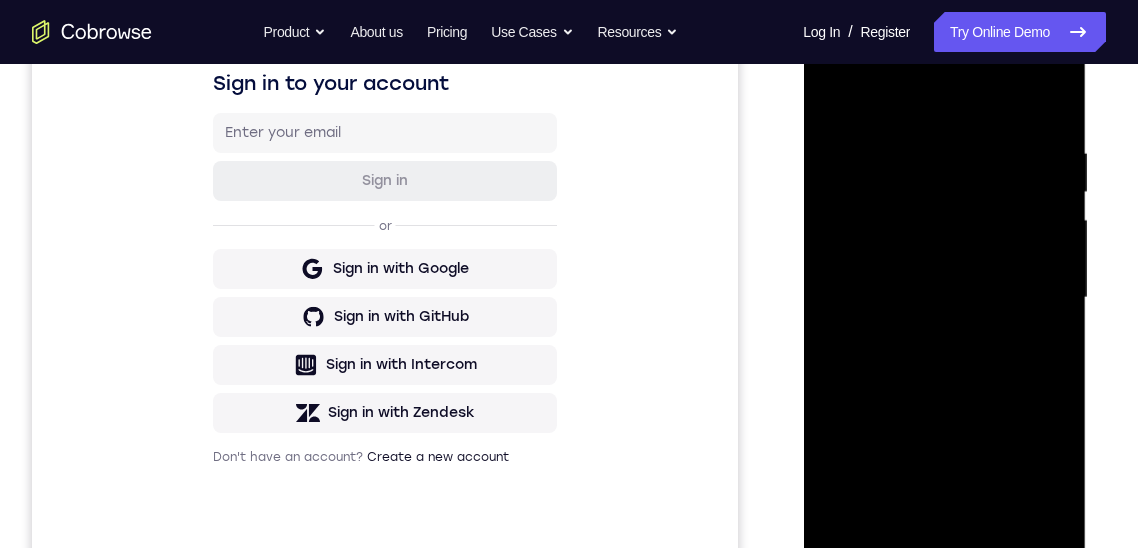 click at bounding box center (944, 298) 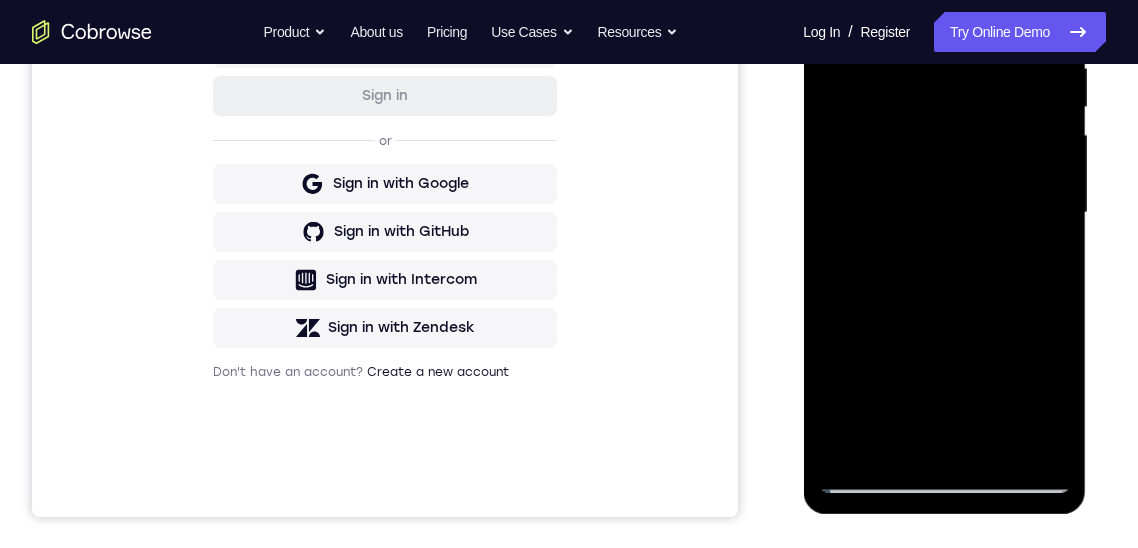 click at bounding box center [944, 213] 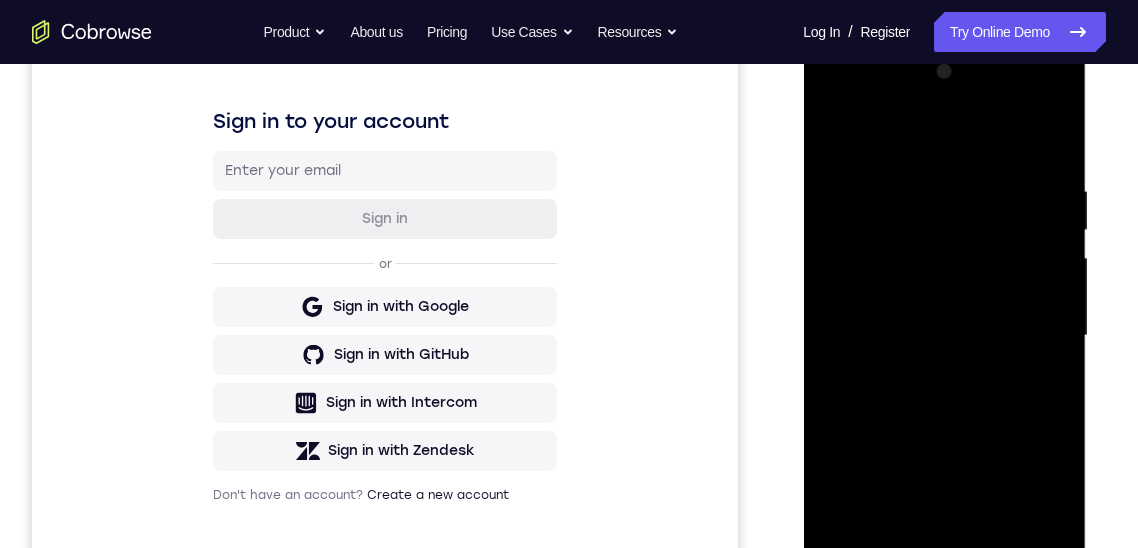 scroll, scrollTop: 282, scrollLeft: 0, axis: vertical 